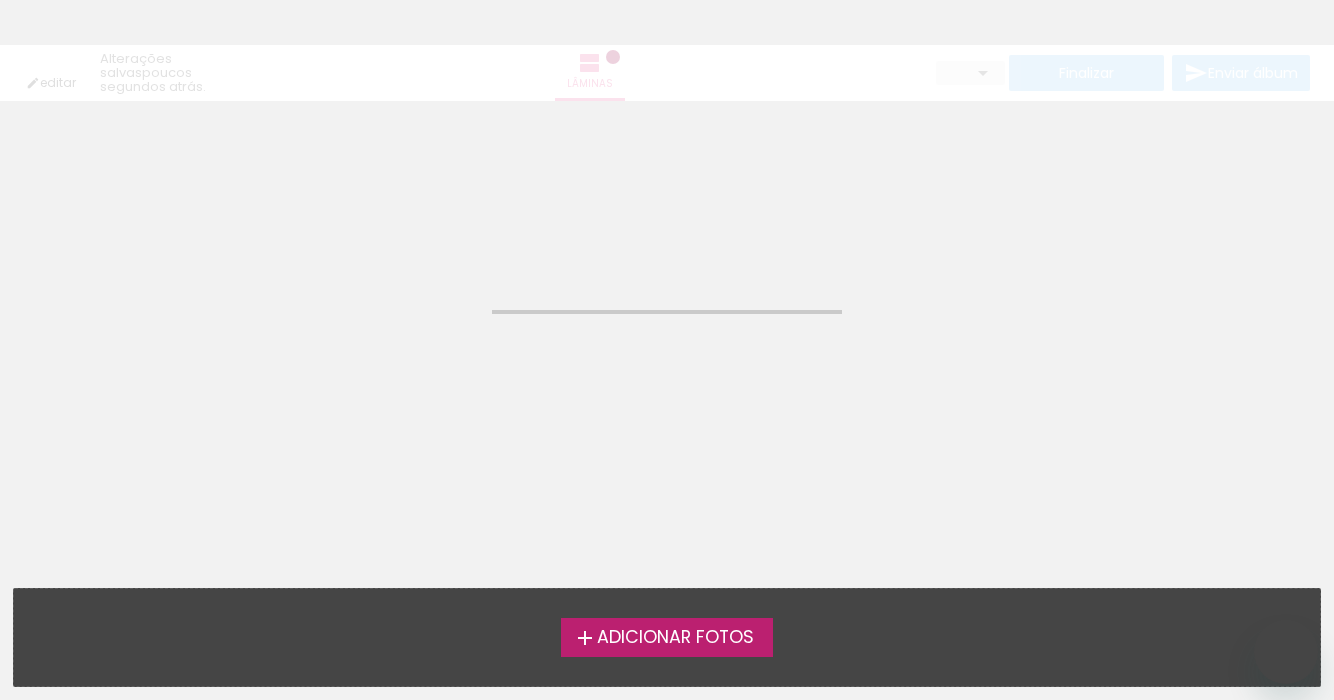 scroll, scrollTop: 0, scrollLeft: 0, axis: both 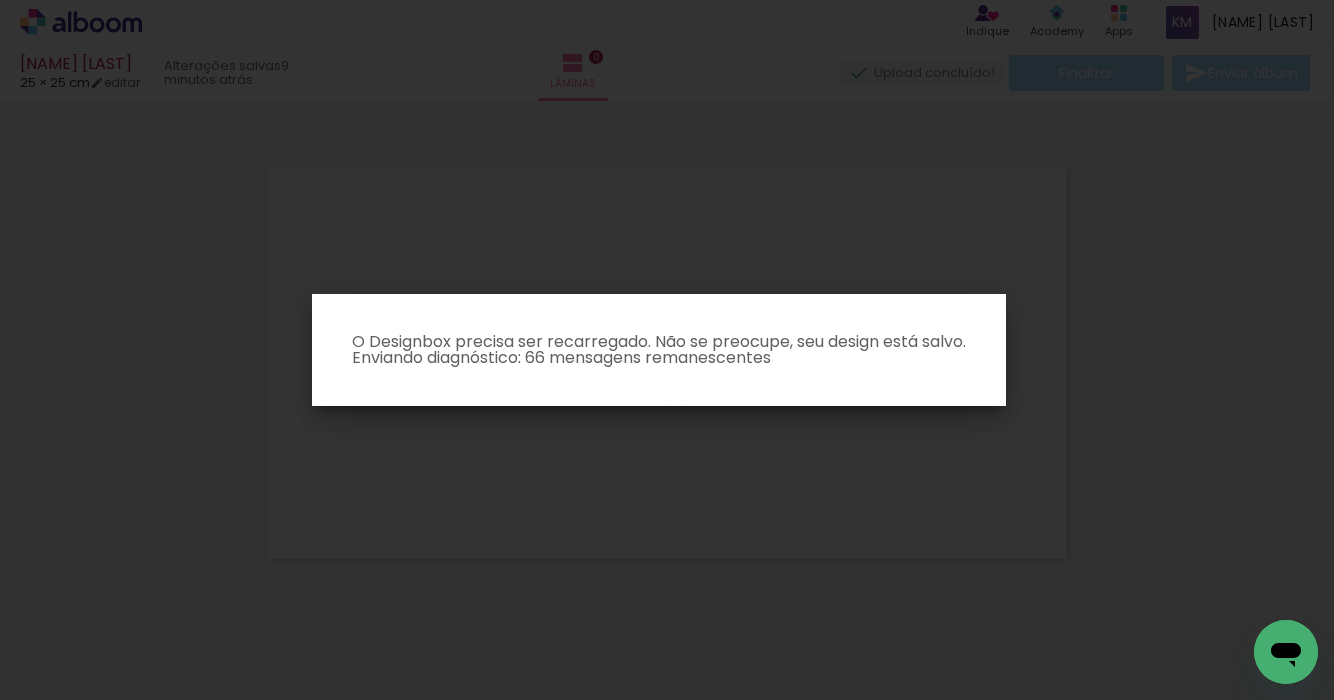 click 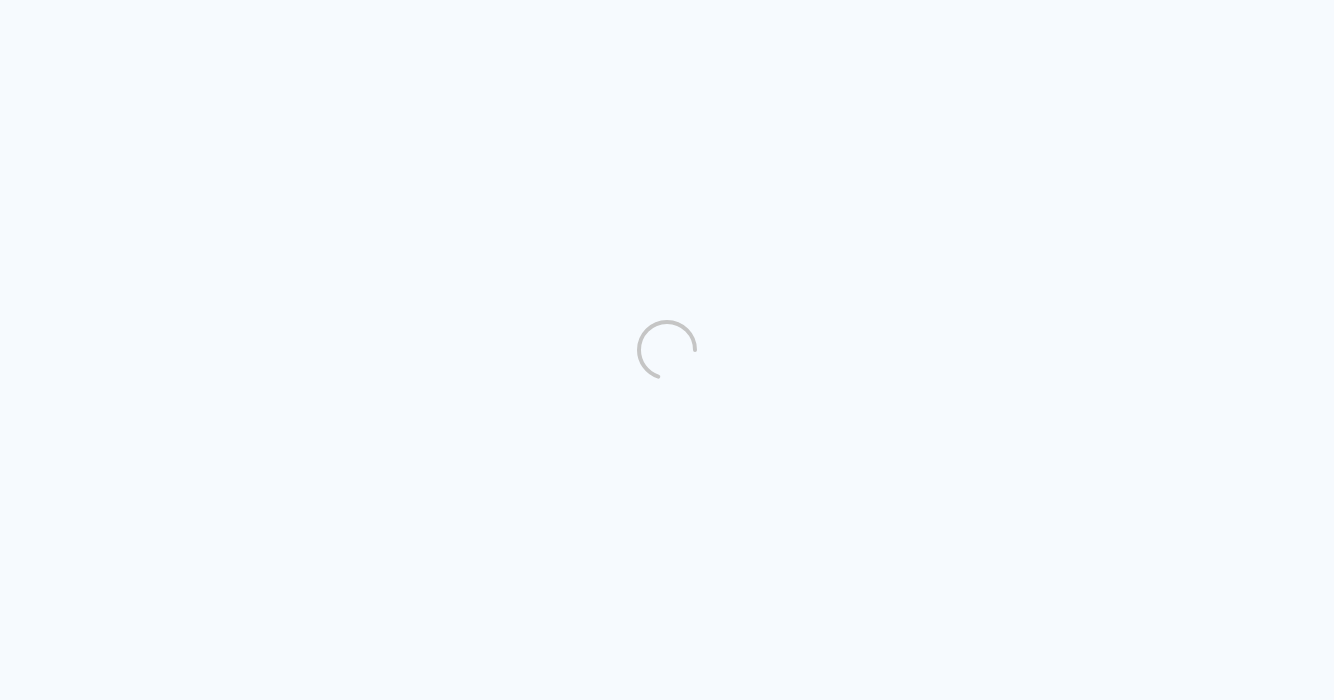 scroll, scrollTop: 0, scrollLeft: 0, axis: both 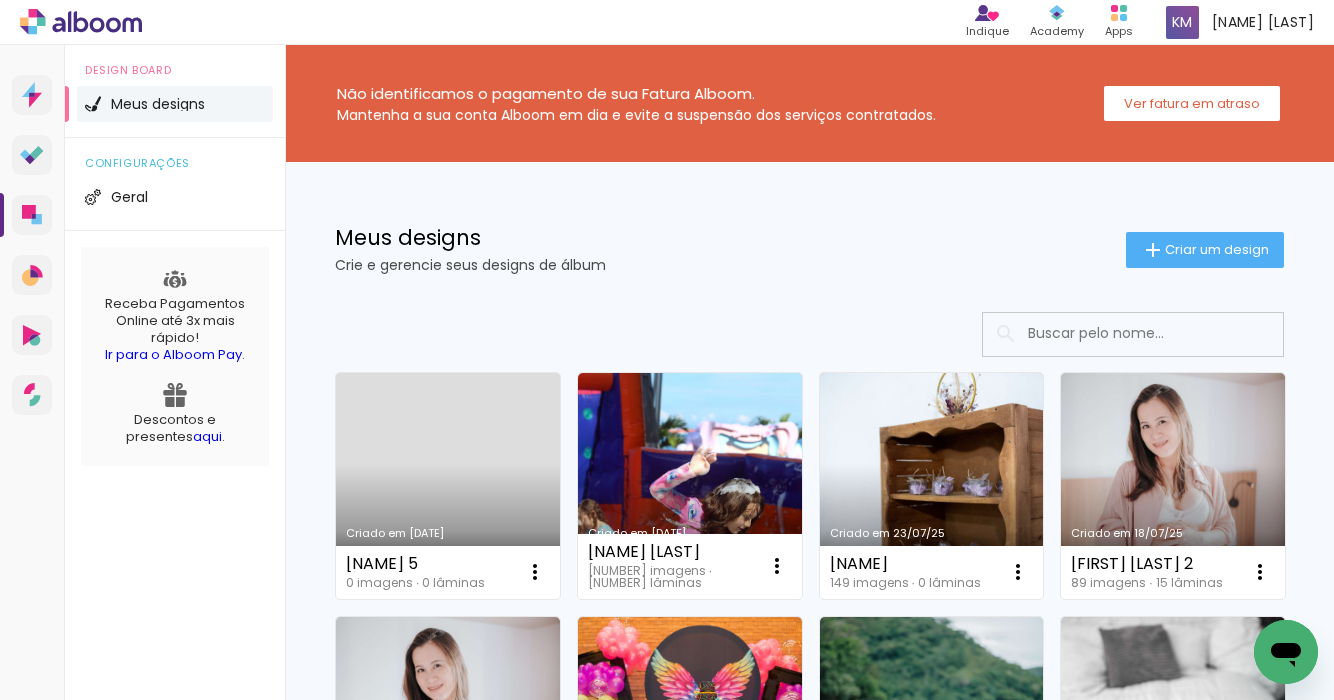 click on "Criado em [DATE]" at bounding box center (448, 486) 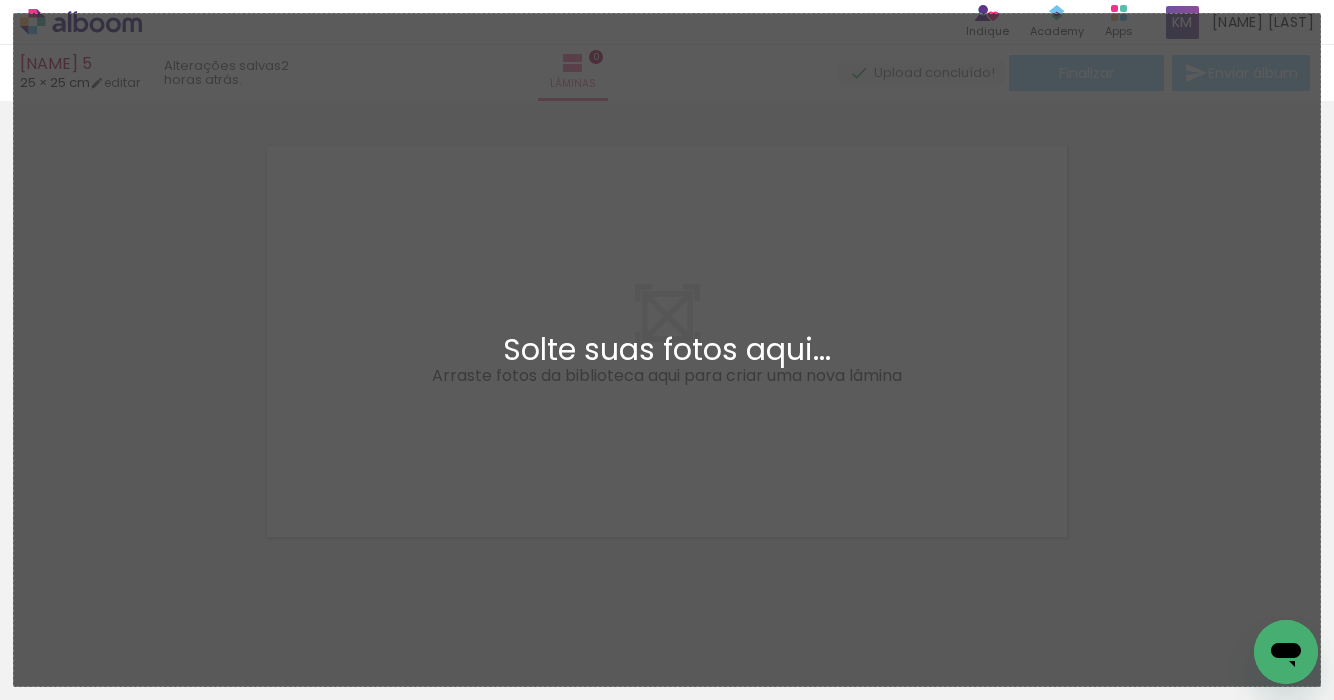 scroll, scrollTop: 25, scrollLeft: 0, axis: vertical 